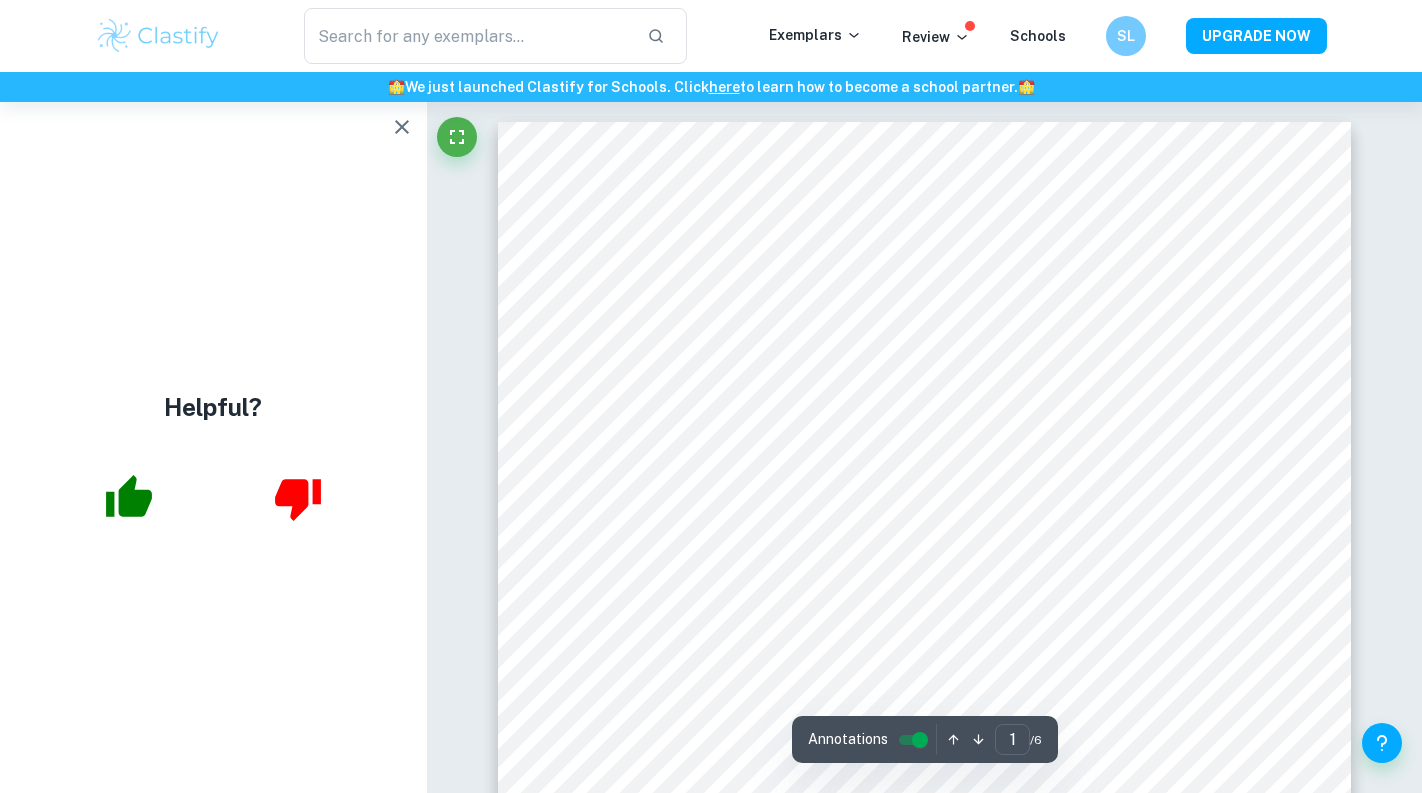 scroll, scrollTop: 0, scrollLeft: 0, axis: both 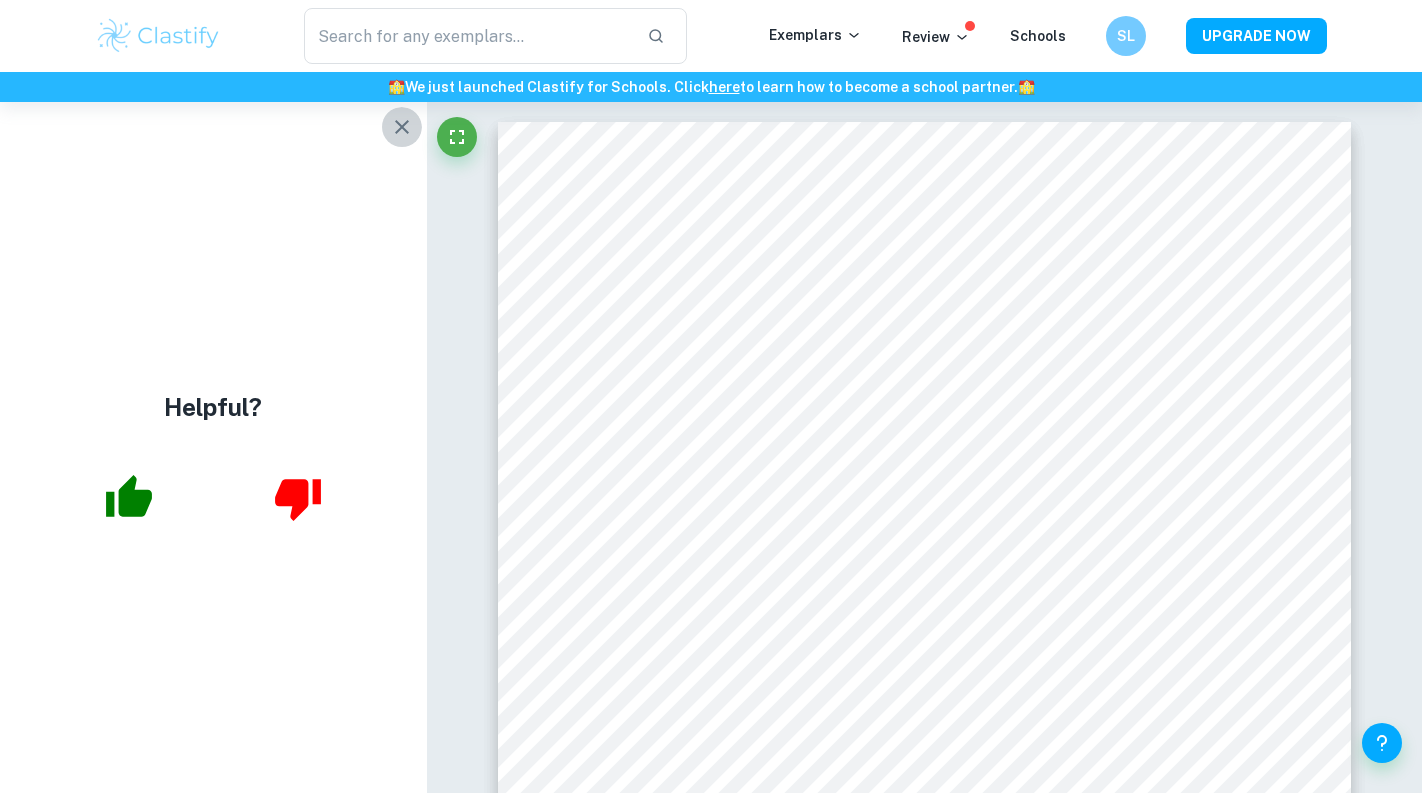 click 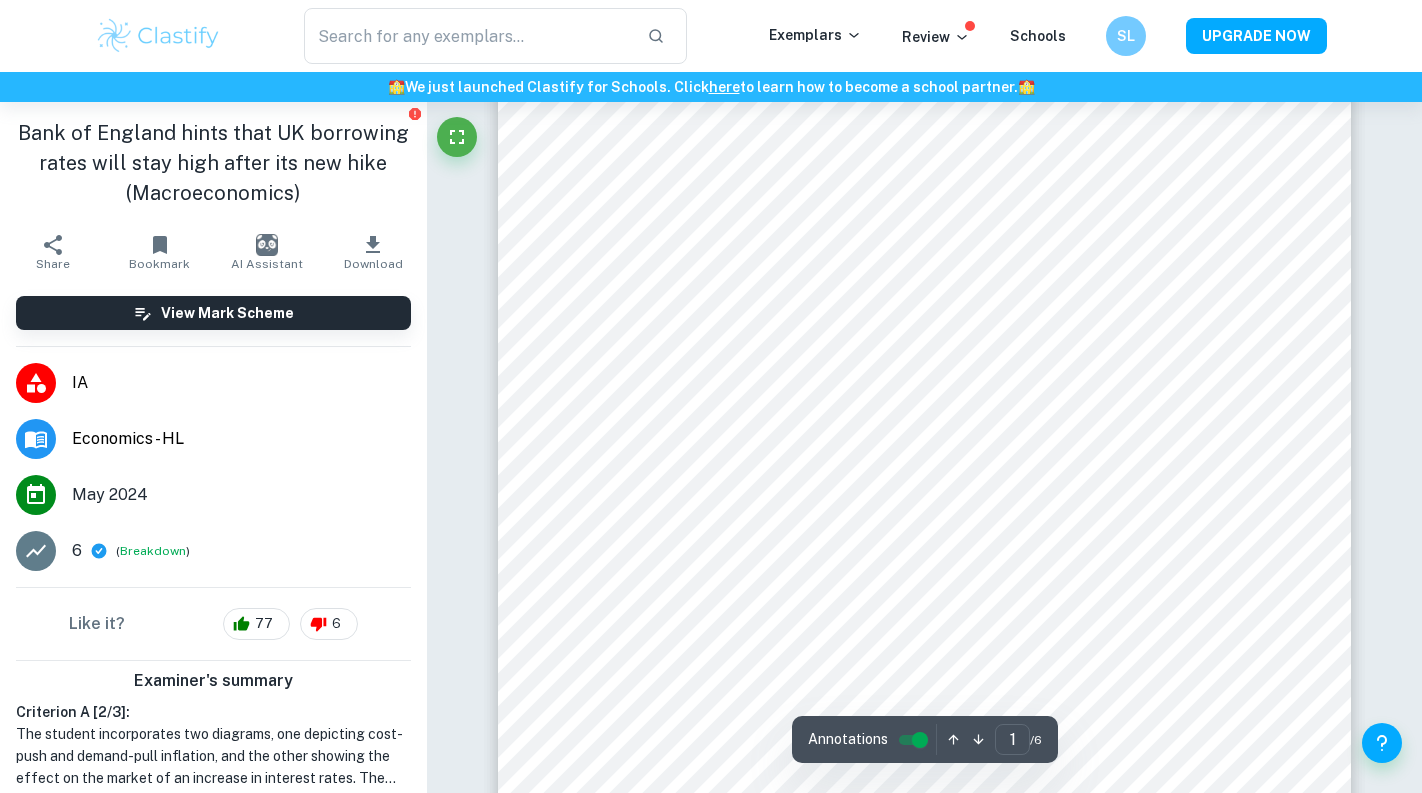 scroll, scrollTop: 37, scrollLeft: 0, axis: vertical 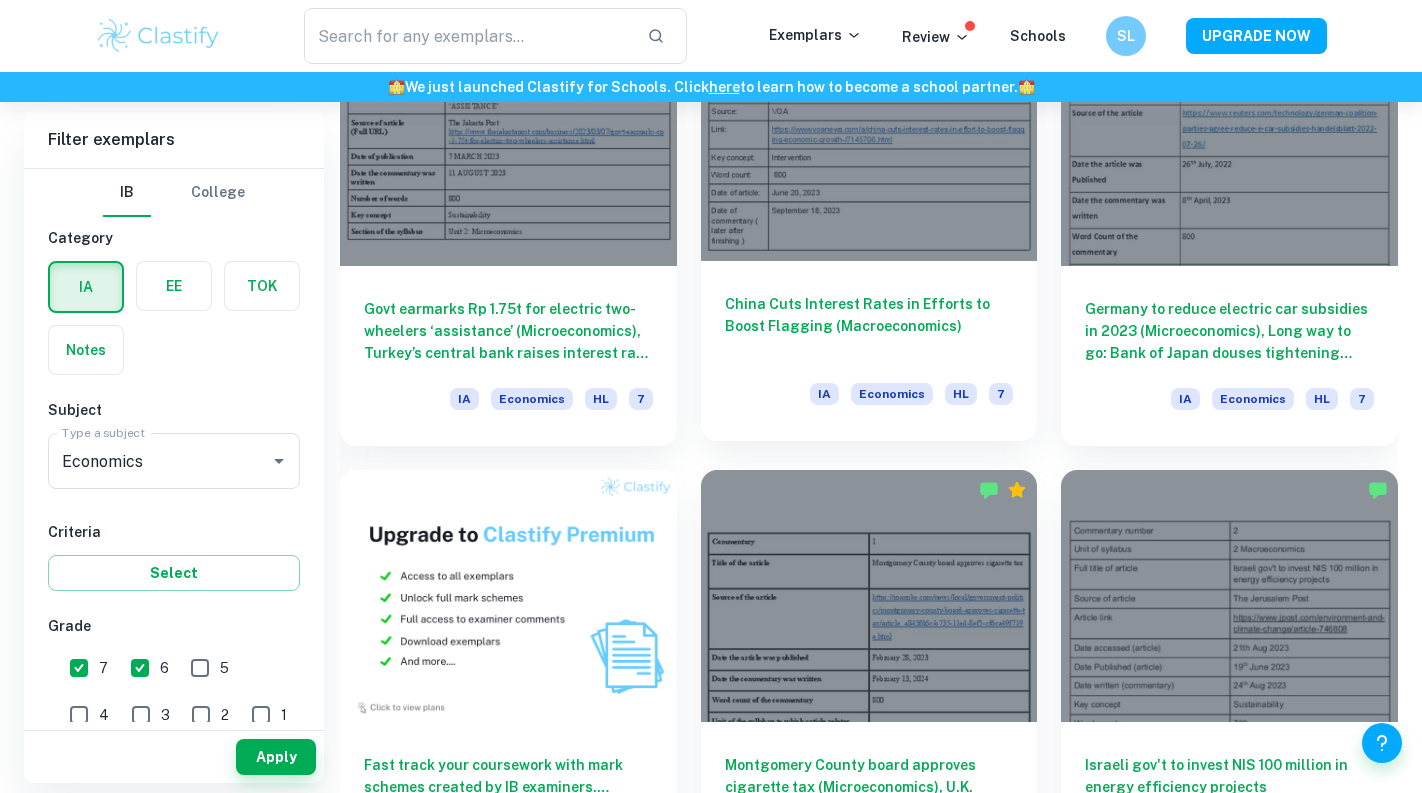 click on "China Cuts Interest Rates in Efforts to Boost Flagging (Macroeconomics)" at bounding box center (869, 326) 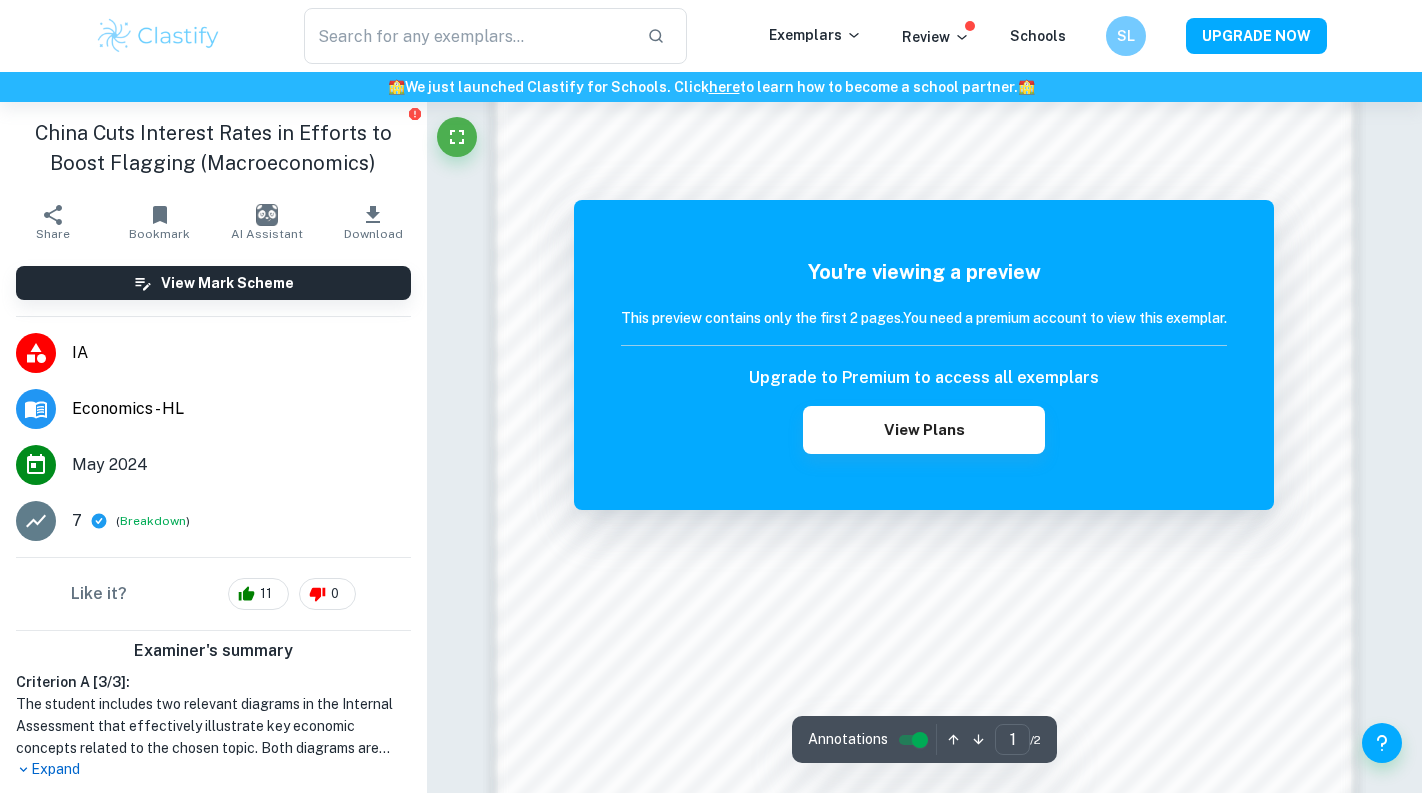 scroll, scrollTop: 1164, scrollLeft: 0, axis: vertical 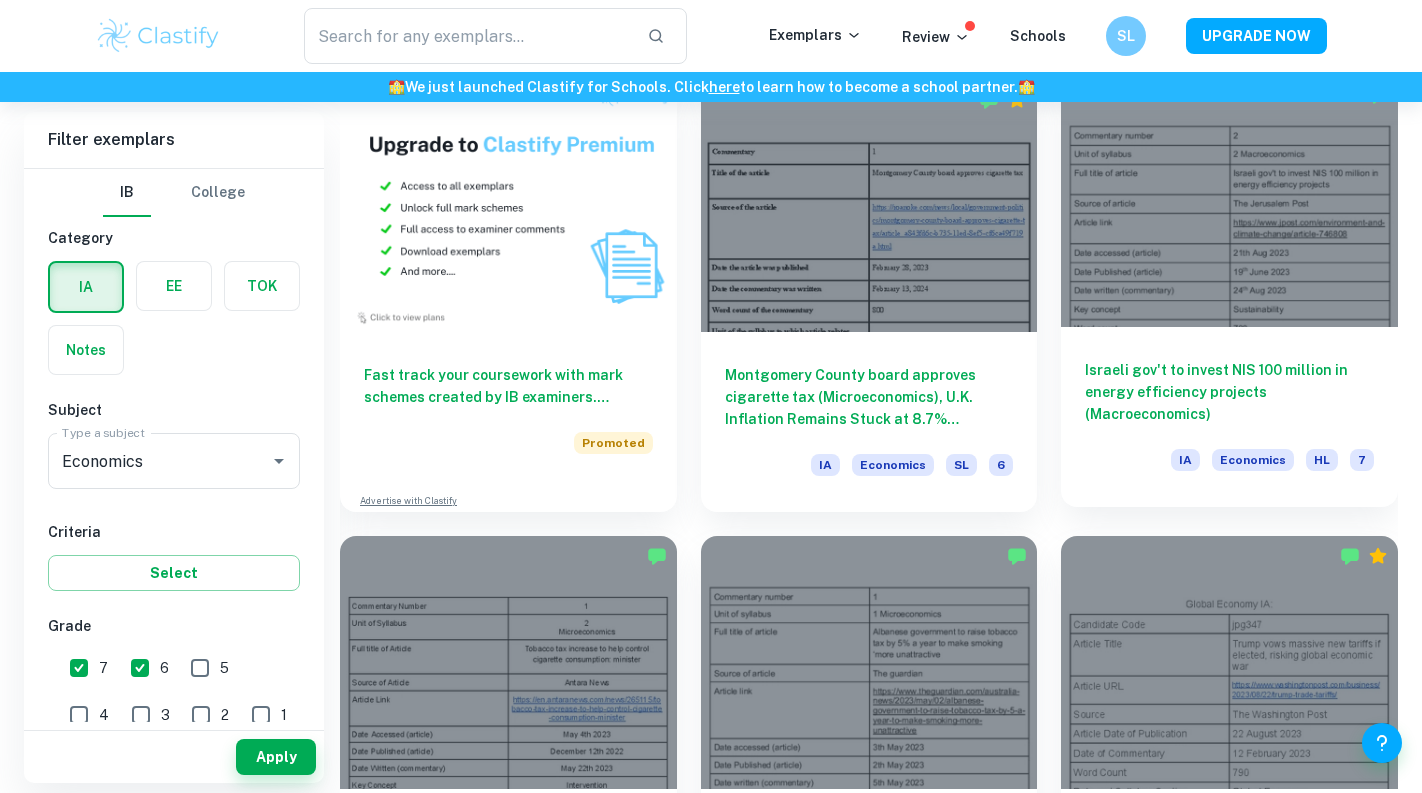click on "Israeli gov't to invest NIS 100 million in
energy efficiency projects (Macroeconomics)" at bounding box center [1229, 392] 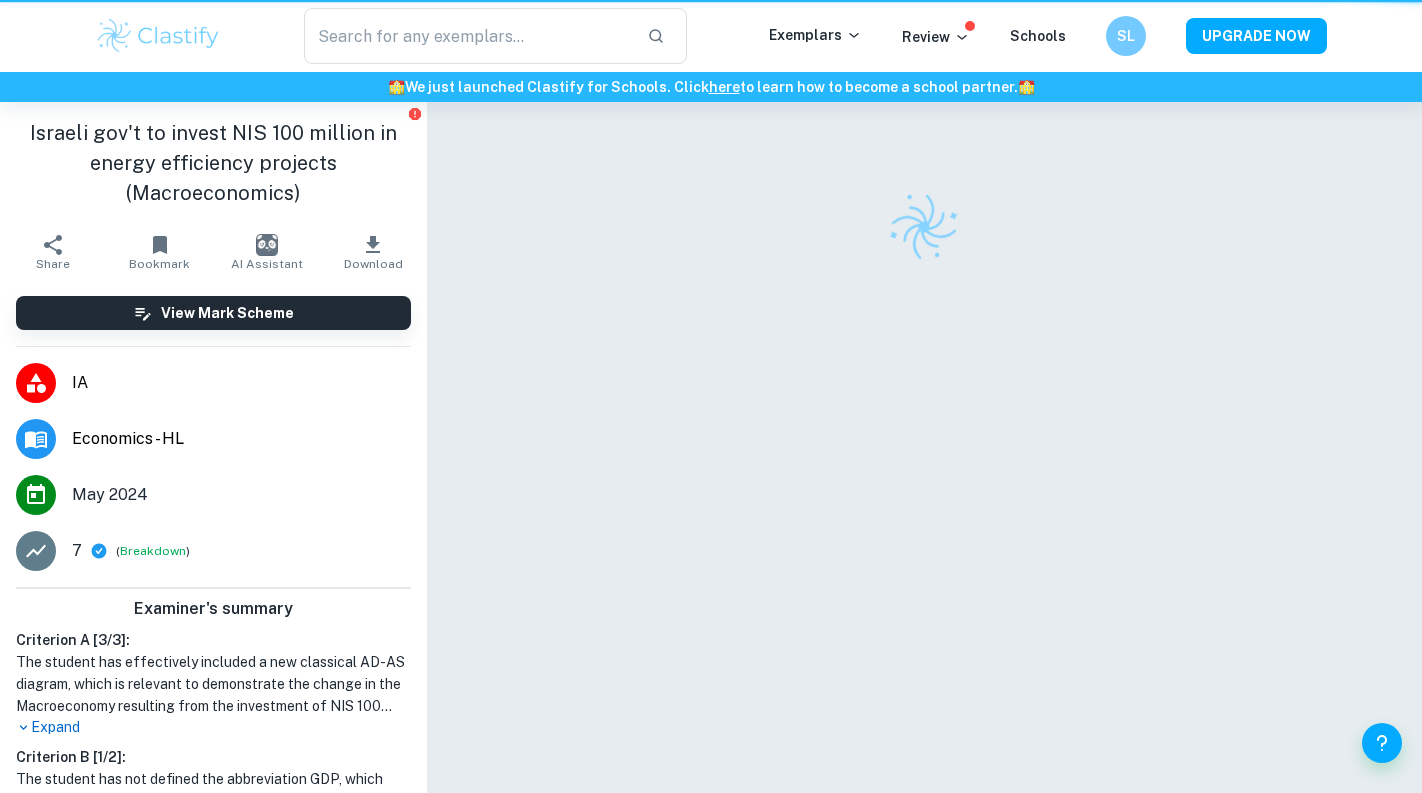 click at bounding box center [924, 474] 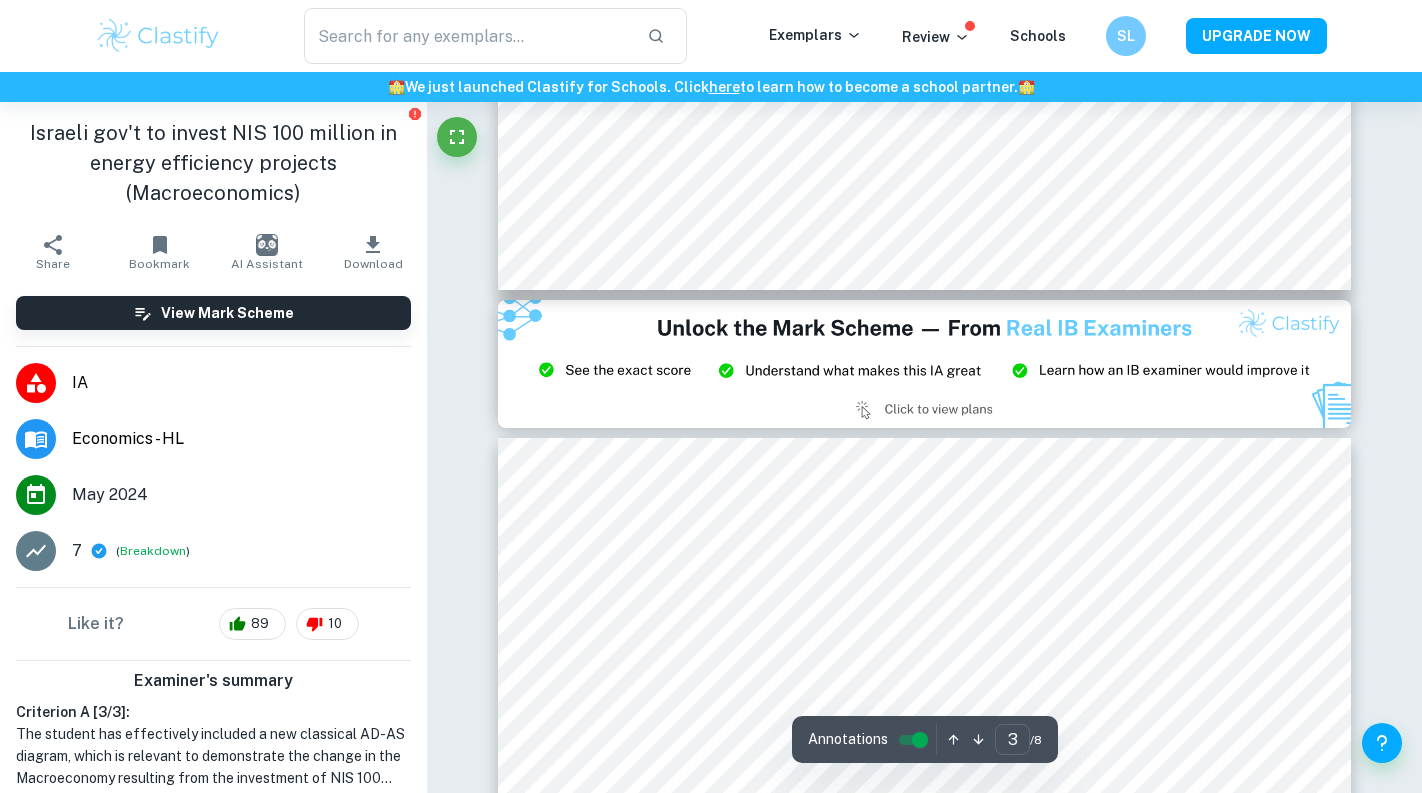 type on "2" 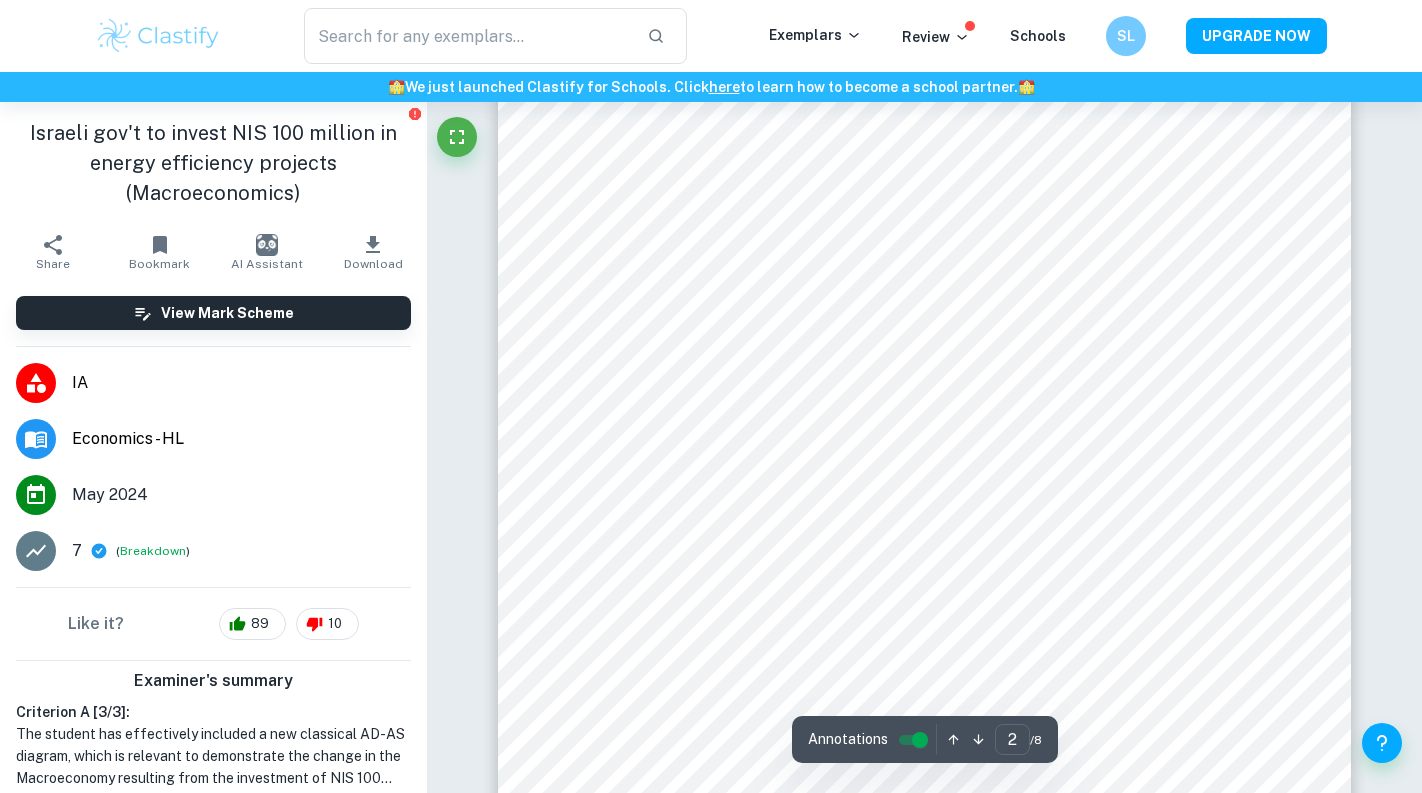 scroll, scrollTop: 1327, scrollLeft: 0, axis: vertical 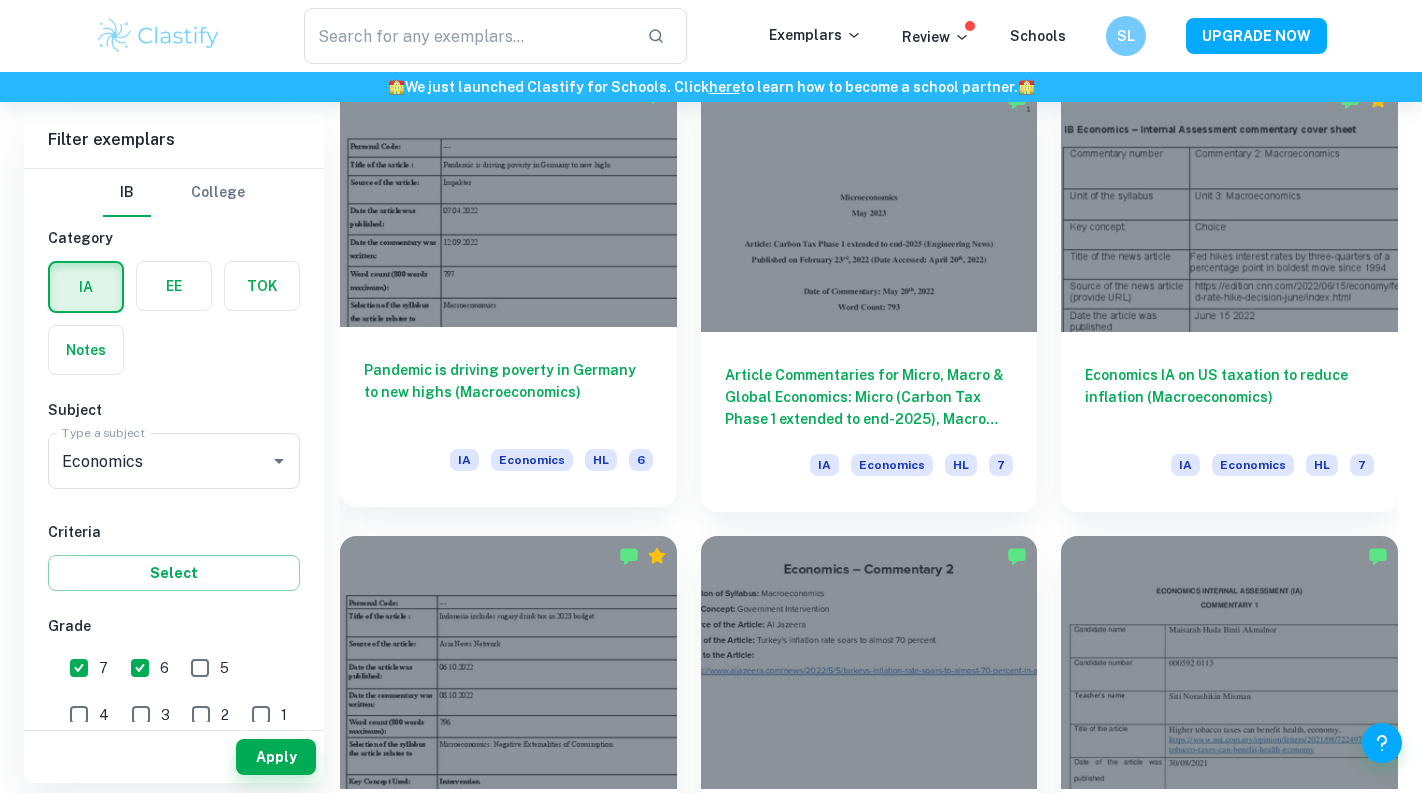click on "Pandemic is driving poverty in Germany to new highs (Macroeconomics)" at bounding box center (508, 392) 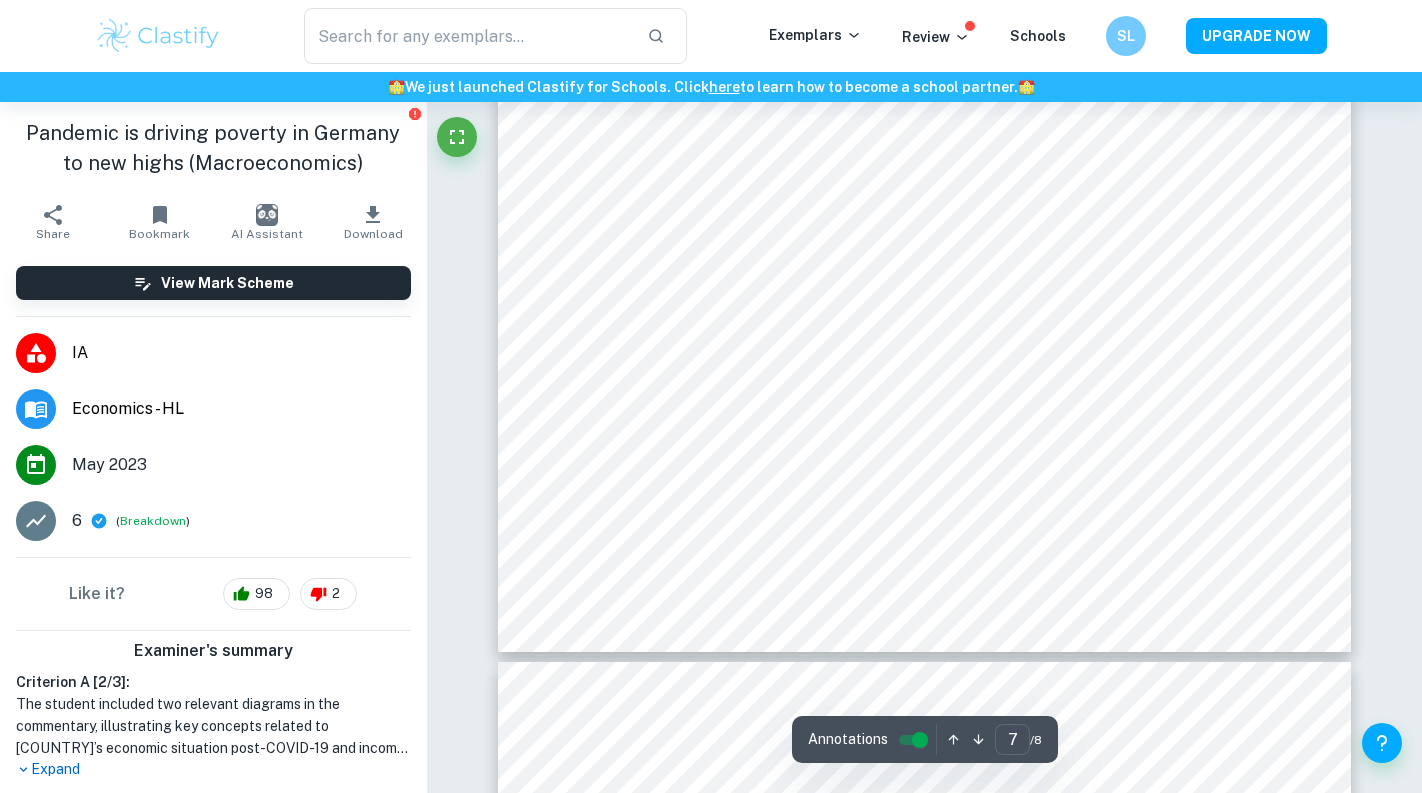 scroll, scrollTop: 8238, scrollLeft: 0, axis: vertical 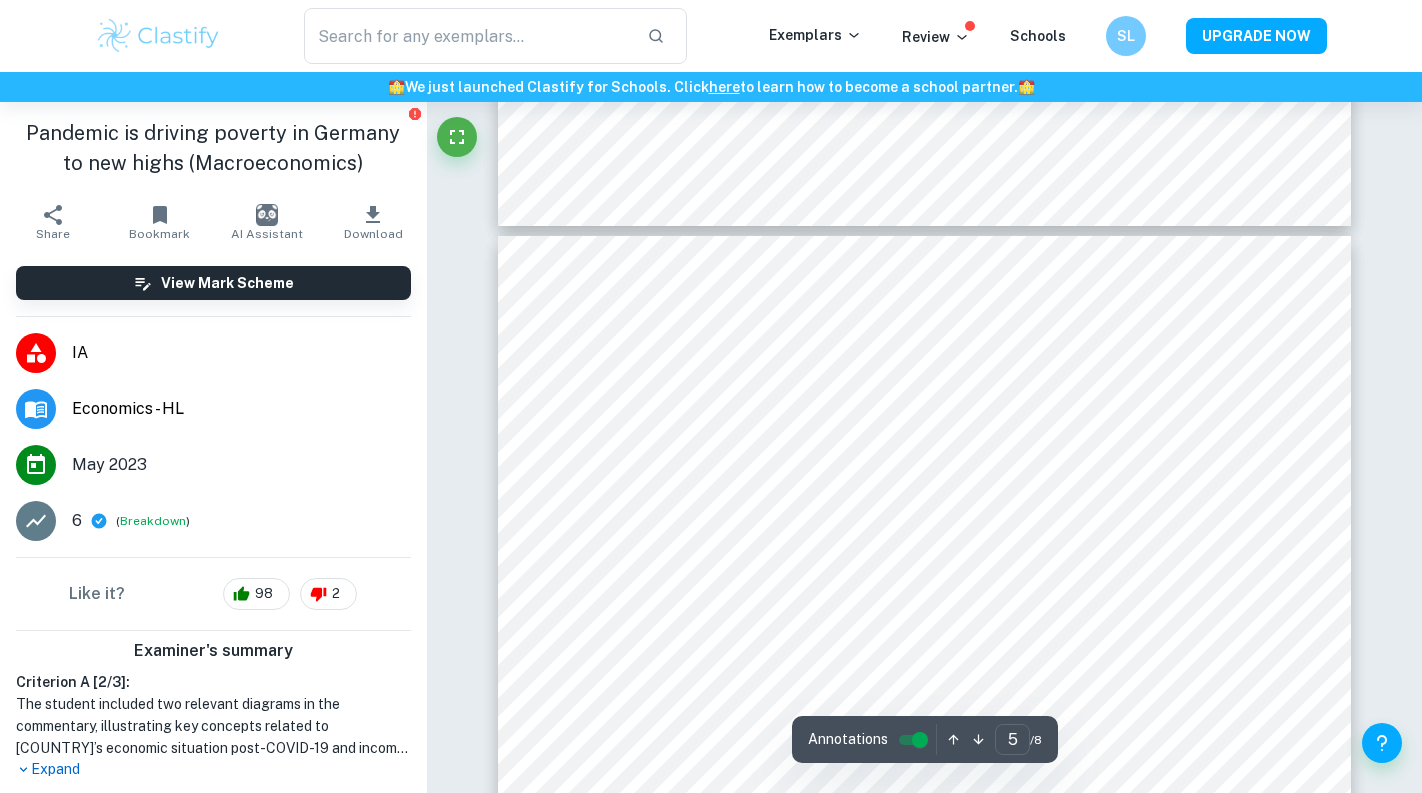 type on "4" 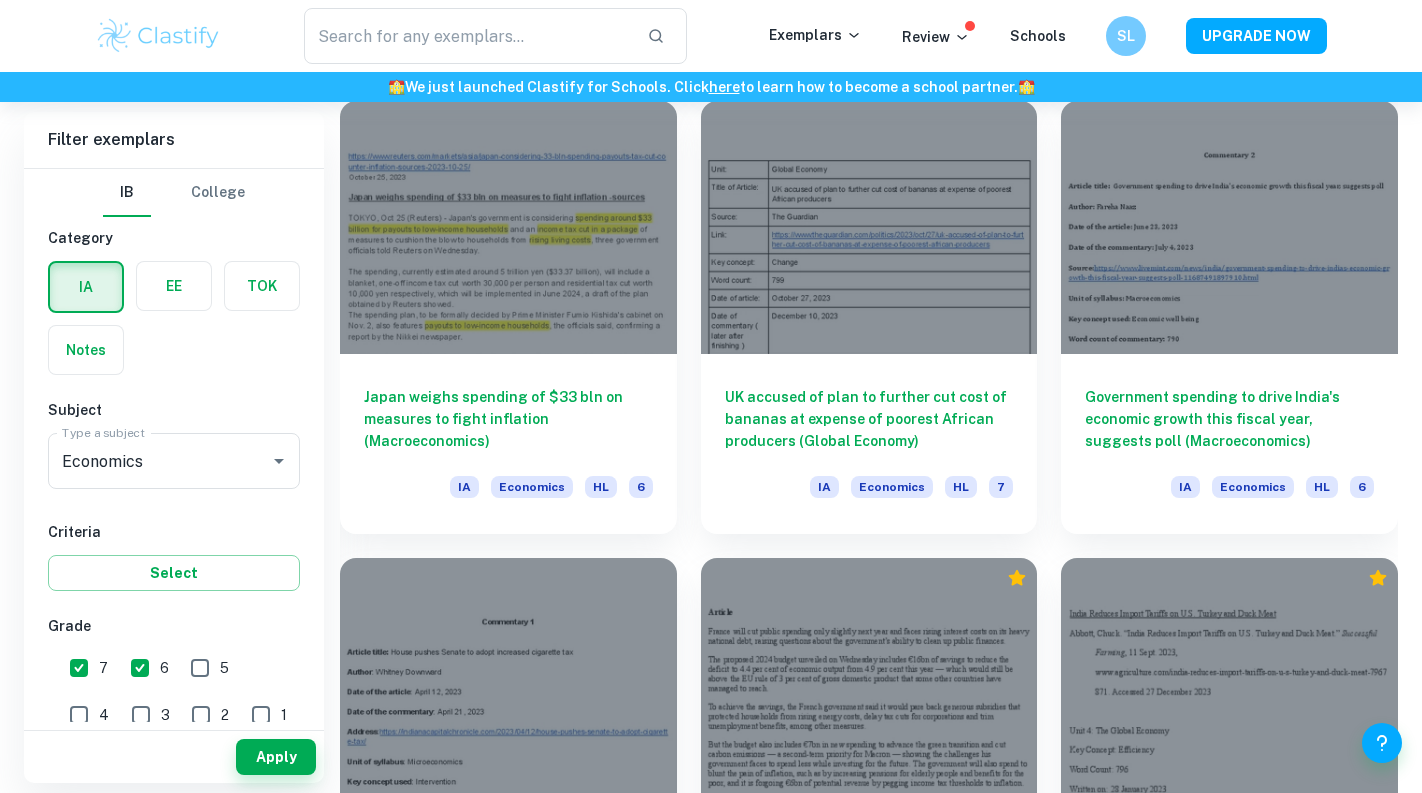 scroll, scrollTop: 3311, scrollLeft: 0, axis: vertical 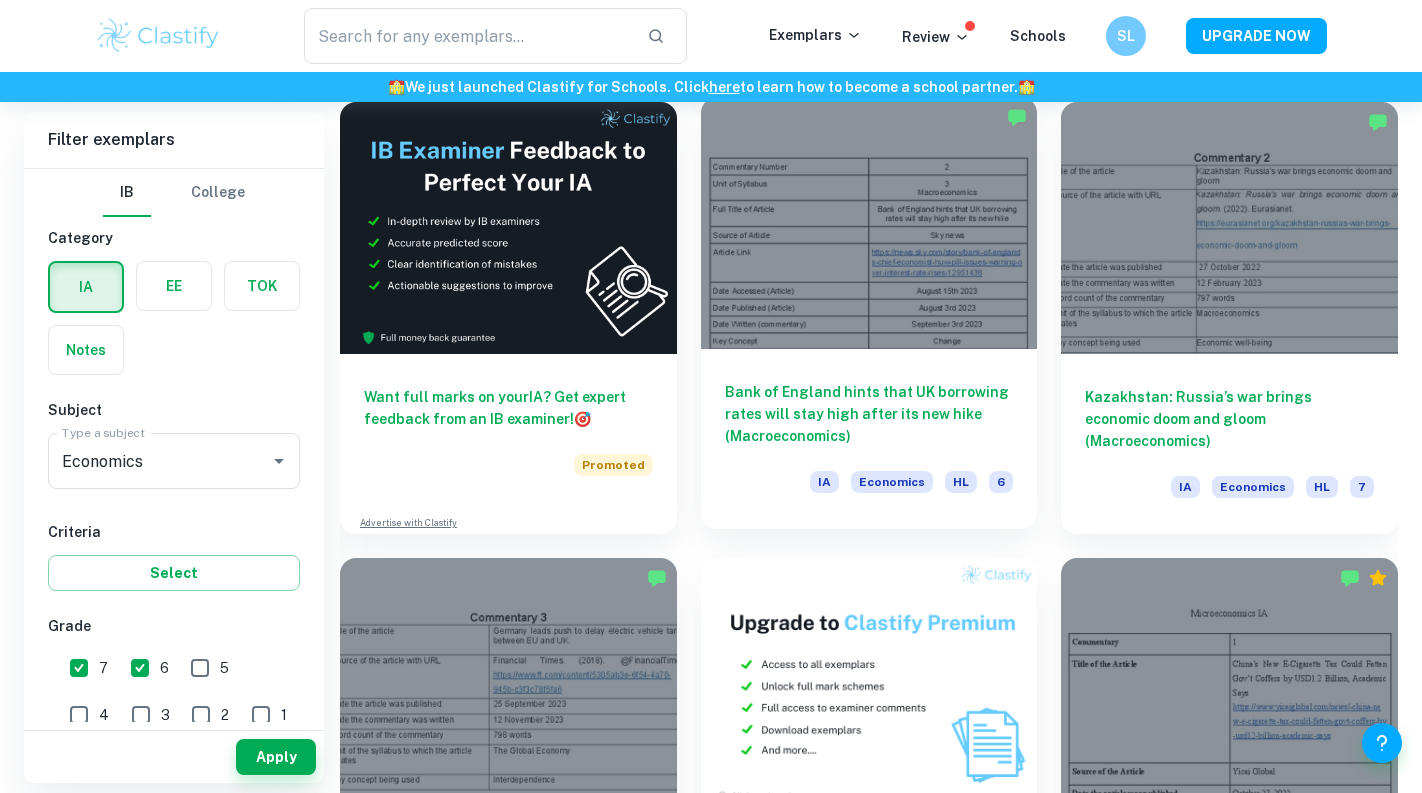 click on "Bank of England hints that UK borrowing rates will stay high after its new hike (Macroeconomics)" at bounding box center [869, 414] 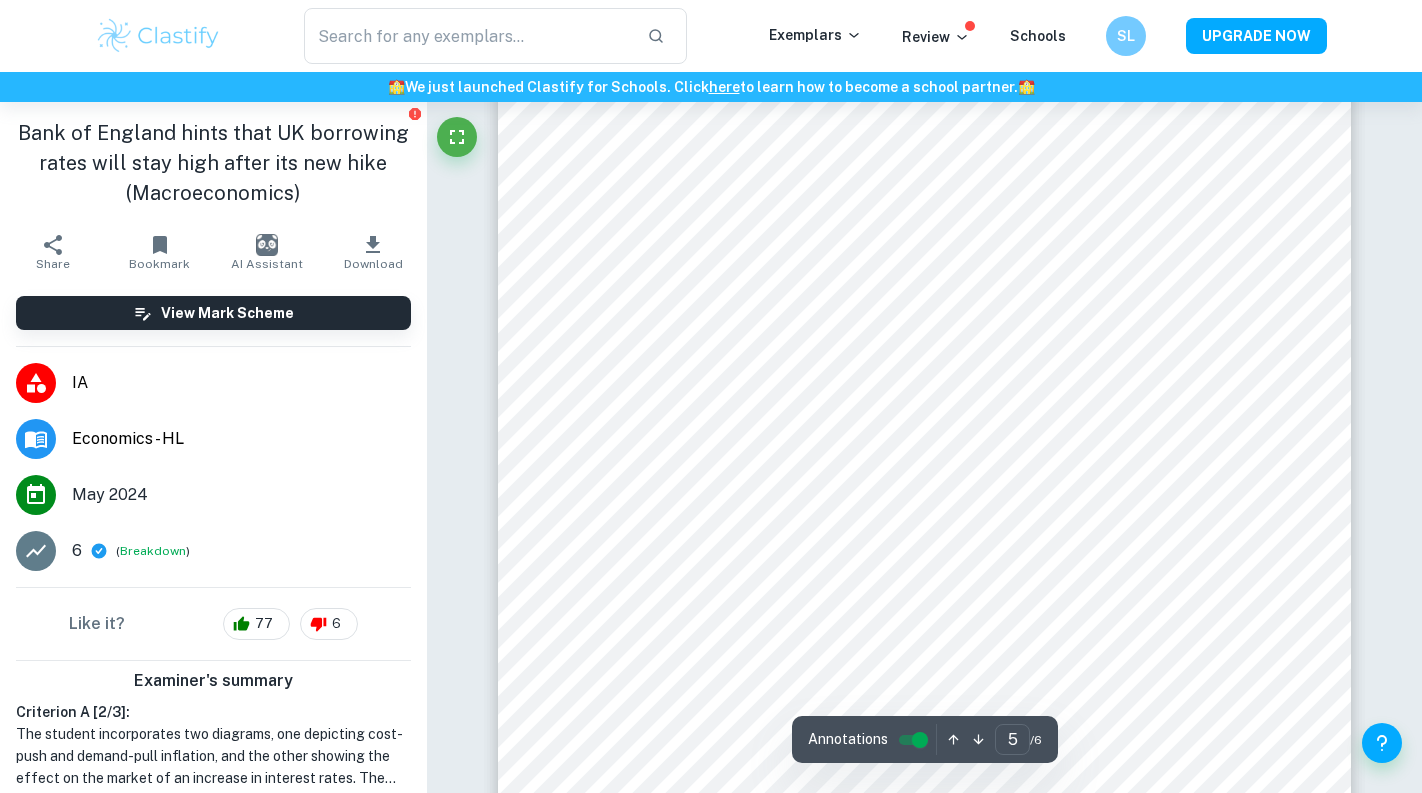 scroll, scrollTop: 5280, scrollLeft: 0, axis: vertical 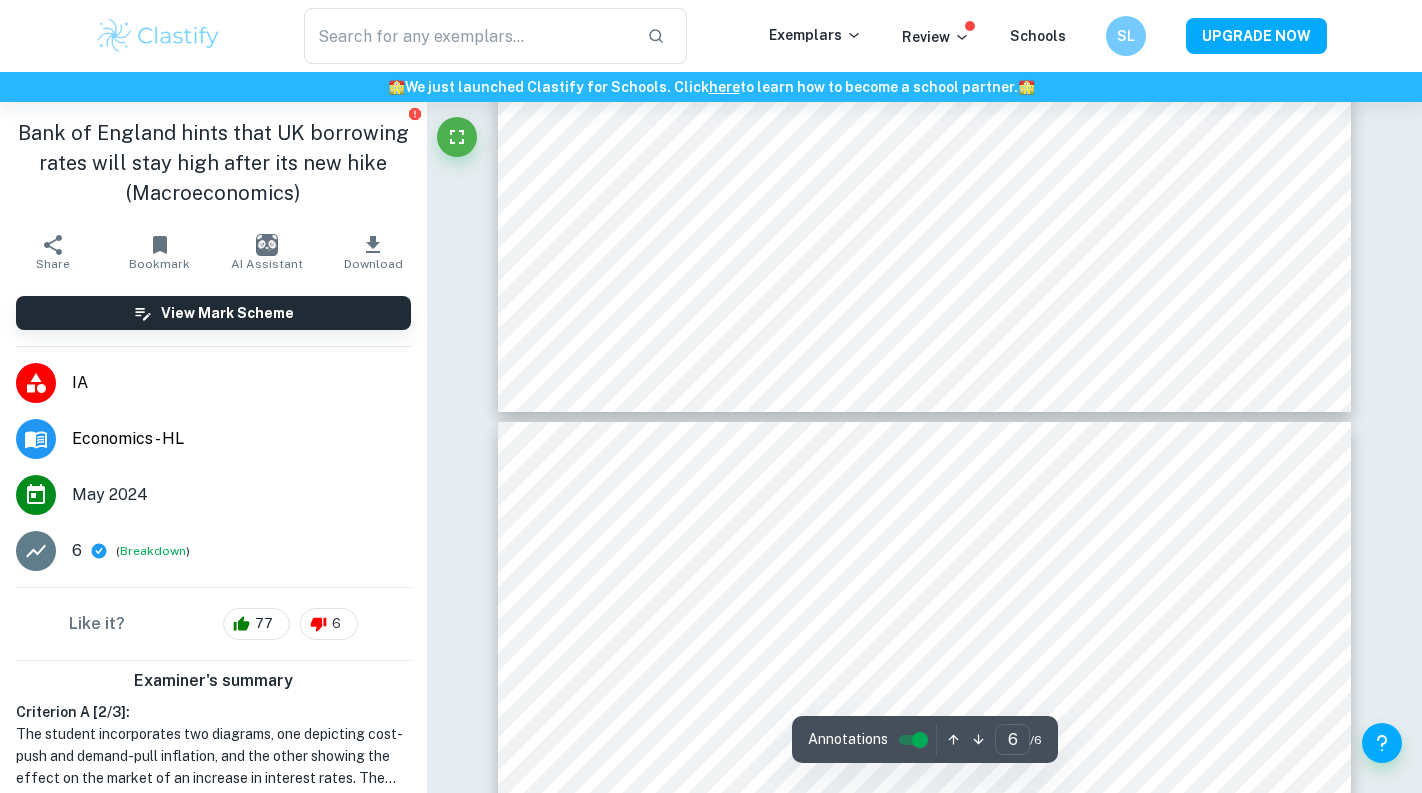 type on "5" 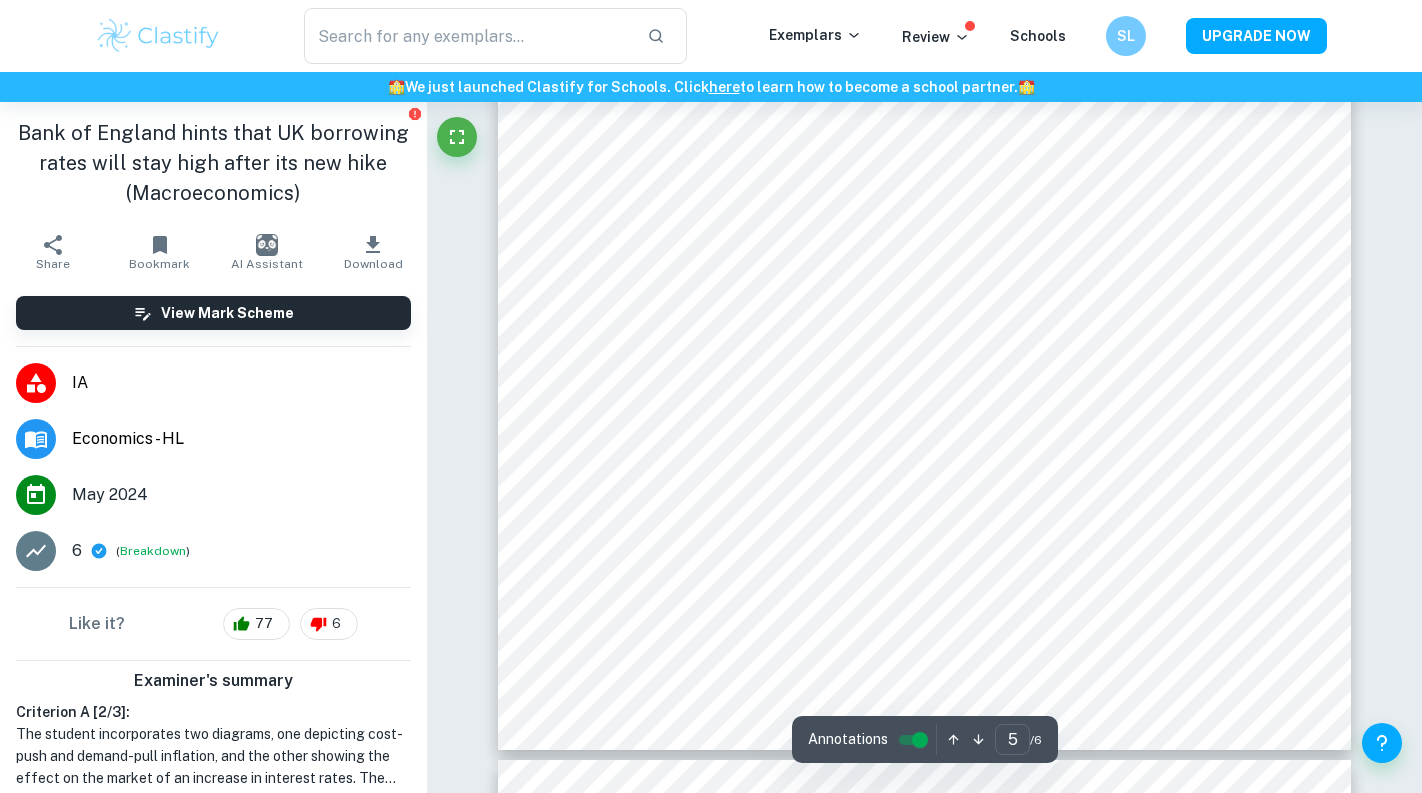scroll, scrollTop: 5562, scrollLeft: 0, axis: vertical 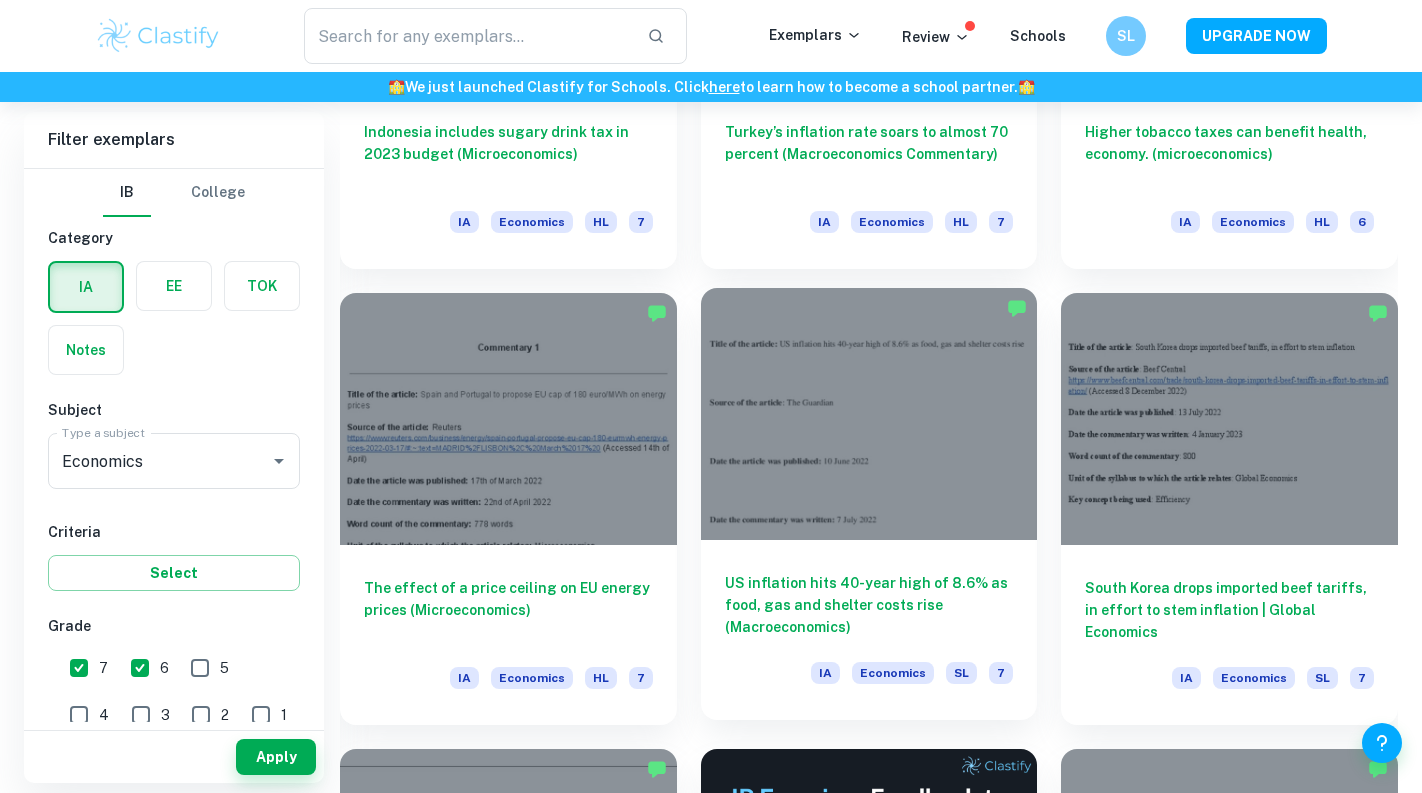 click on "US inflation hits 40-year high of 8.6% as food, gas and shelter costs rise (Macroeconomics)" at bounding box center (869, 605) 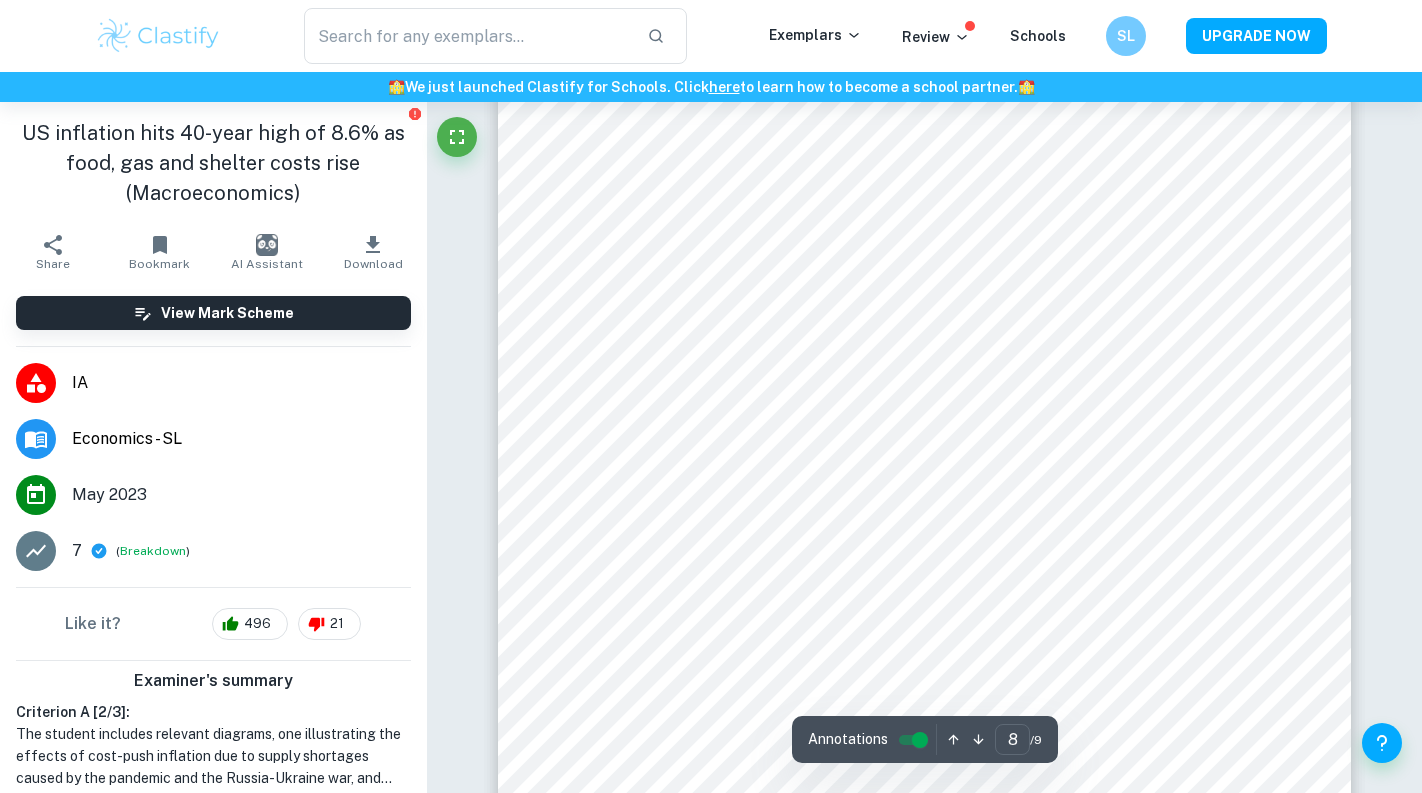 scroll, scrollTop: 9087, scrollLeft: 0, axis: vertical 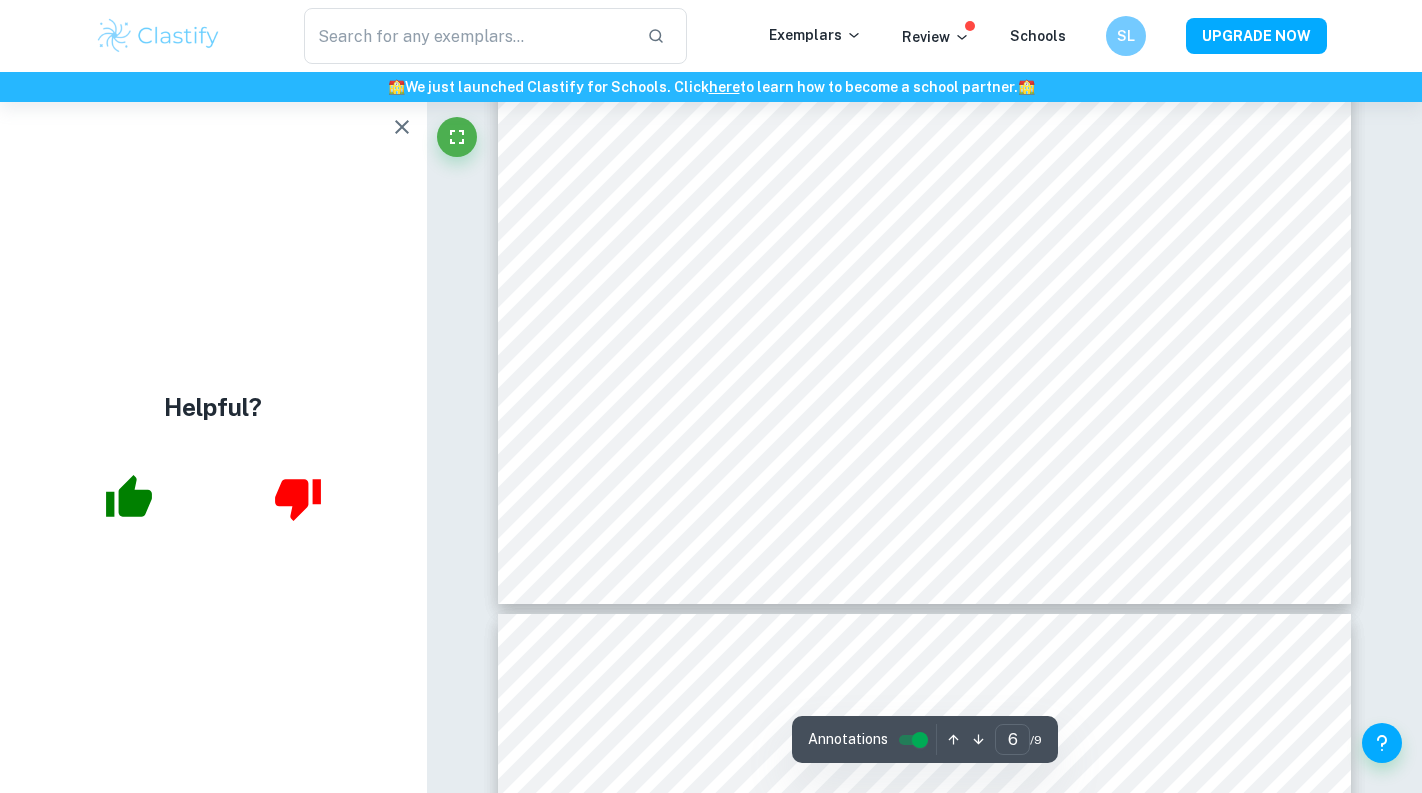 click at bounding box center (402, 127) 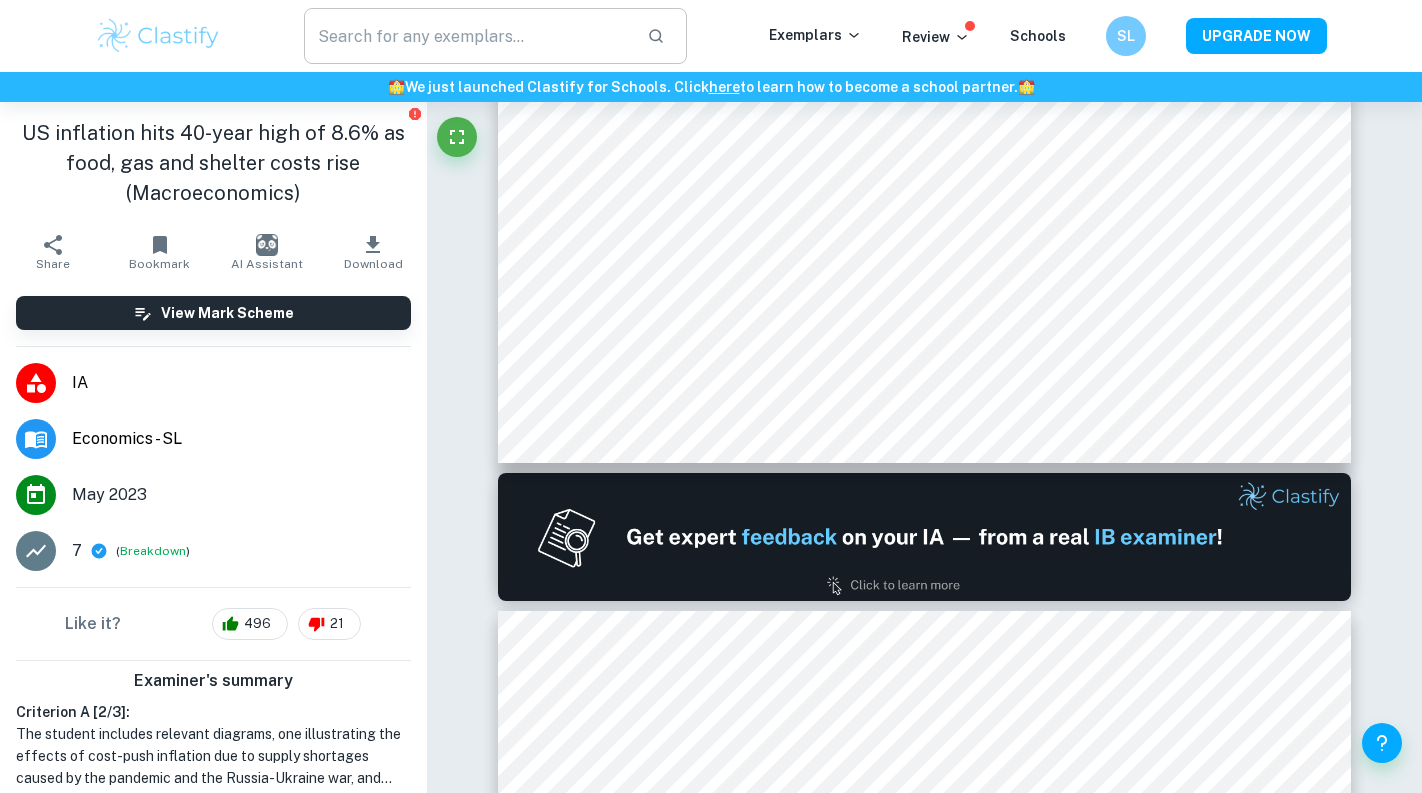 scroll, scrollTop: 0, scrollLeft: 0, axis: both 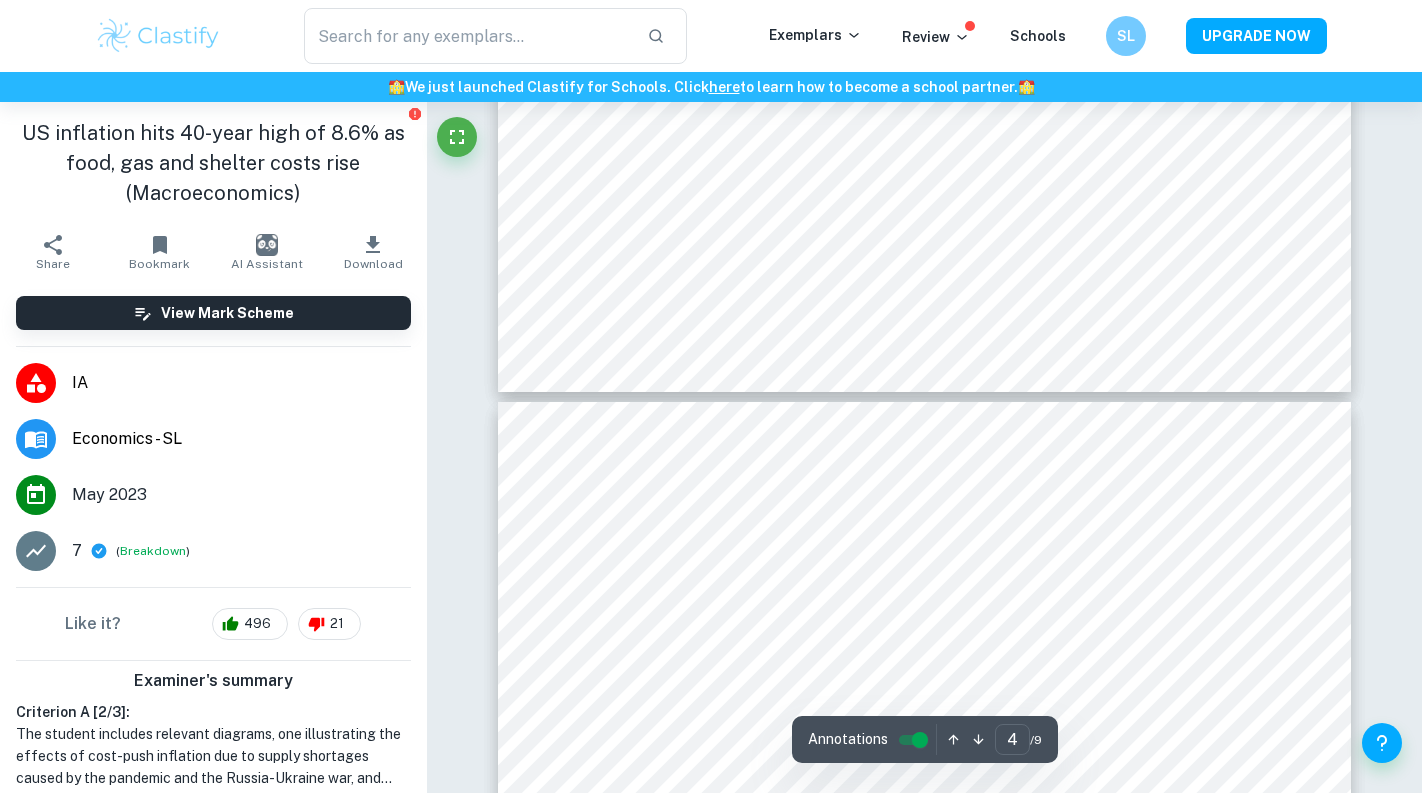 type on "5" 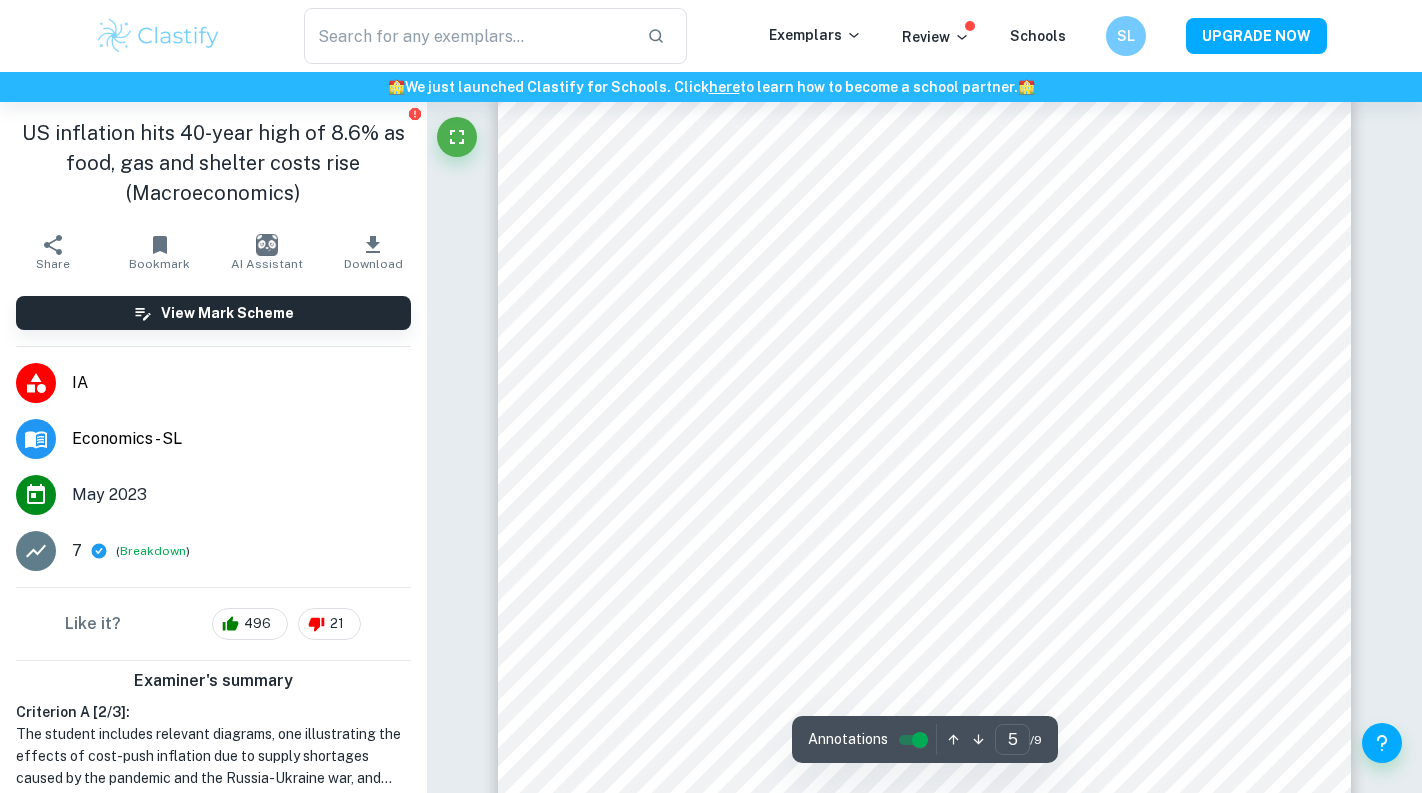 scroll, scrollTop: 5162, scrollLeft: 0, axis: vertical 